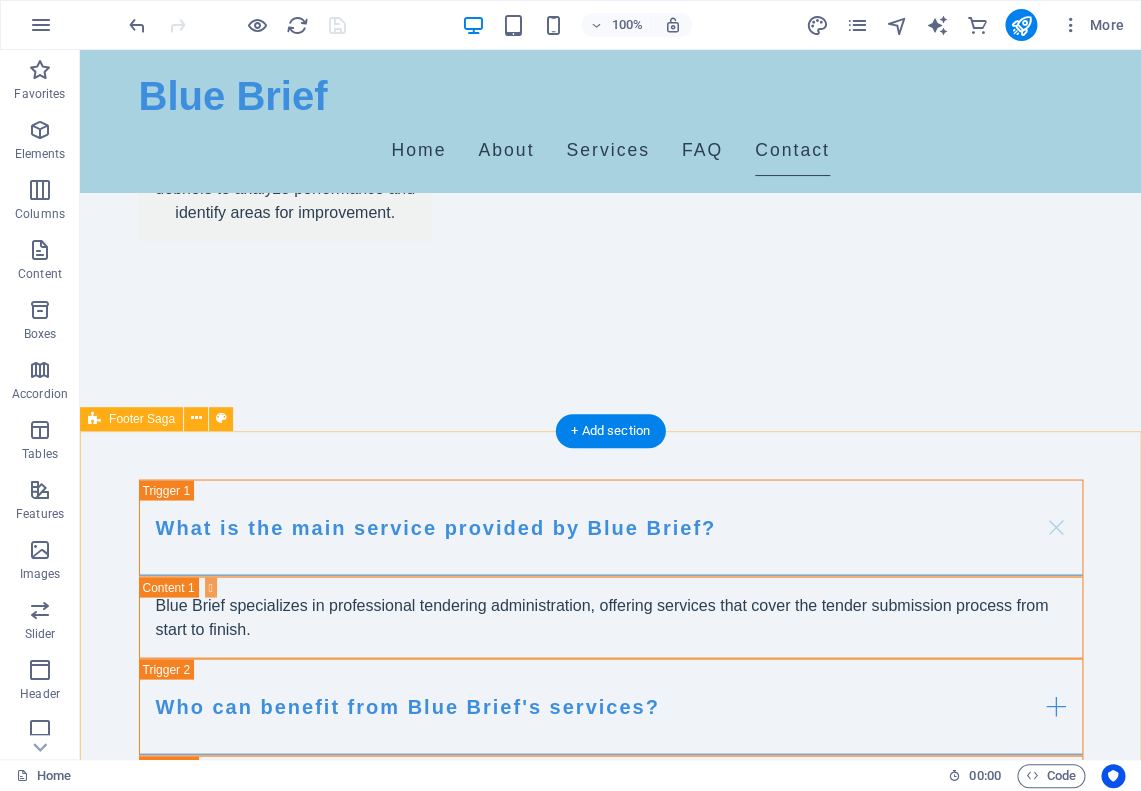 scroll, scrollTop: 3133, scrollLeft: 0, axis: vertical 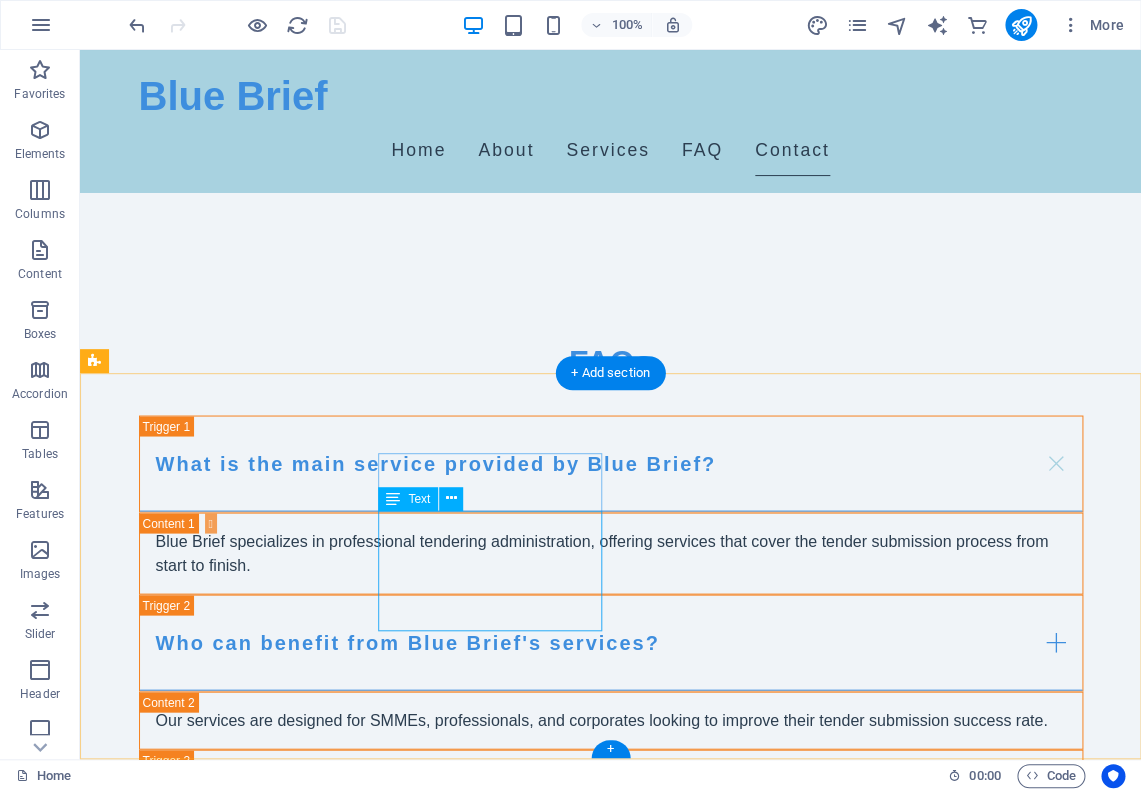 click on "[PHONE]" at bounding box center (180, 2471) 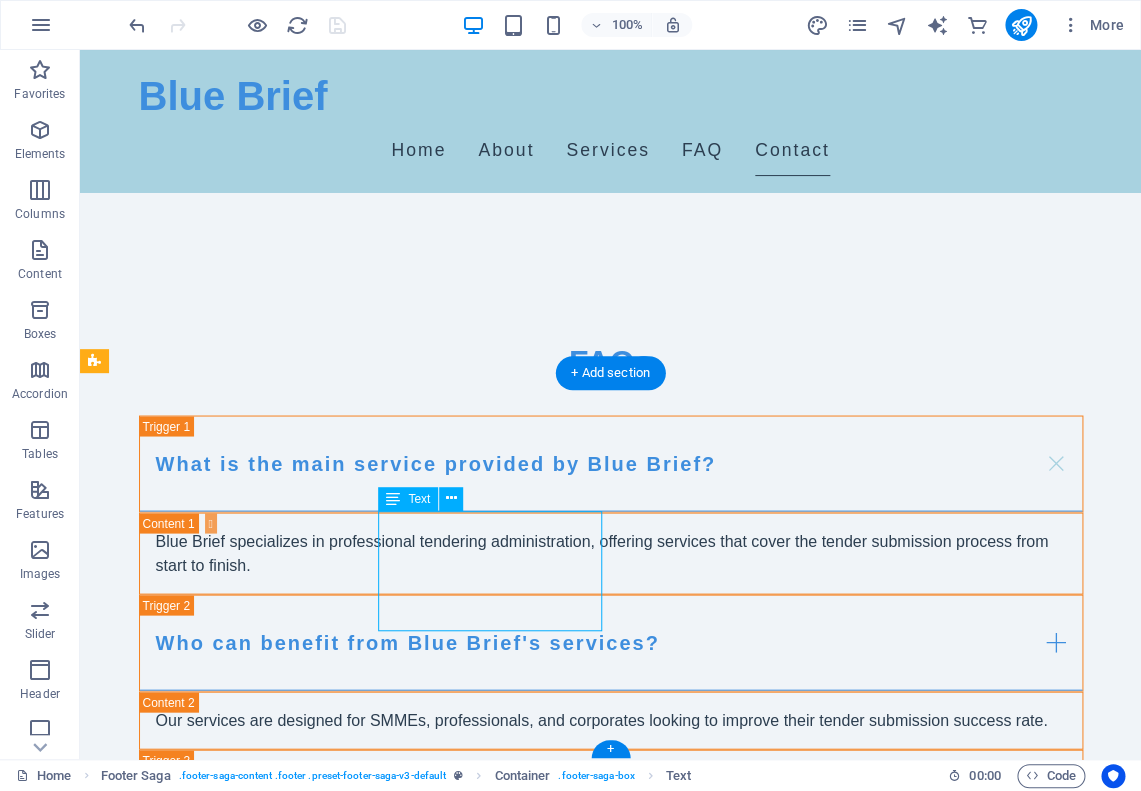 click on "[PHONE]" at bounding box center (180, 2471) 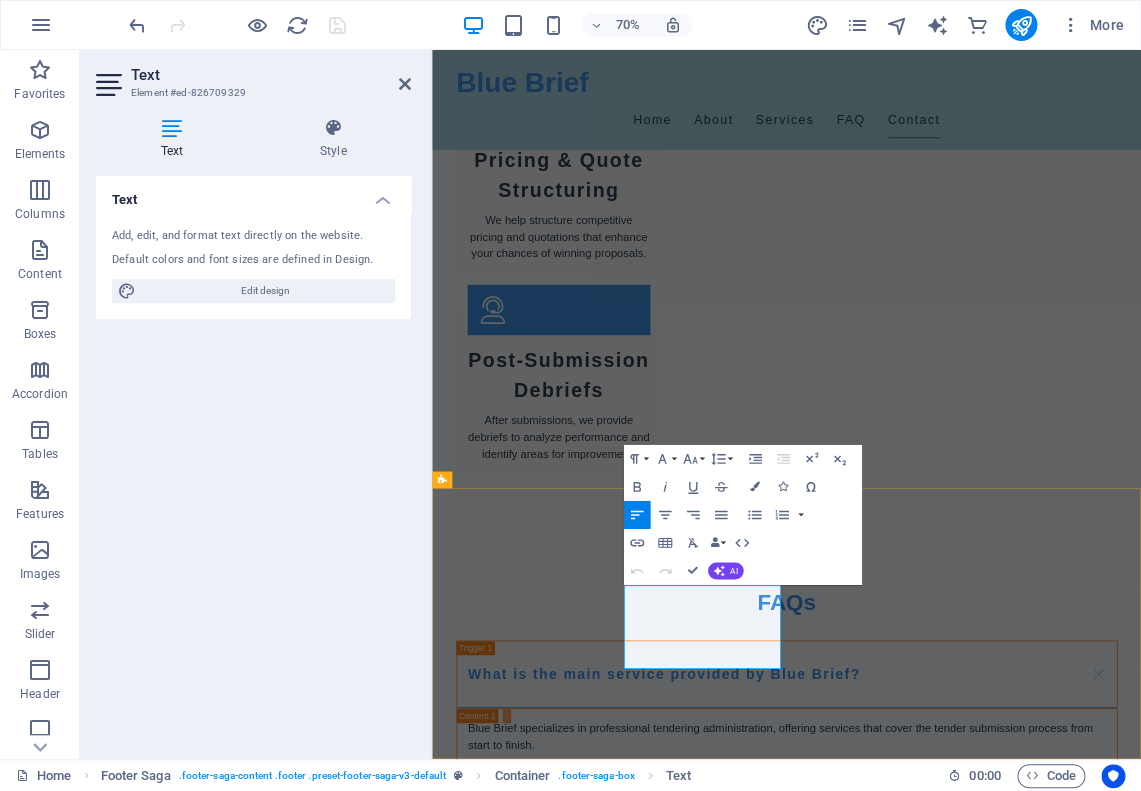 click on "[PHONE]" at bounding box center [532, 2950] 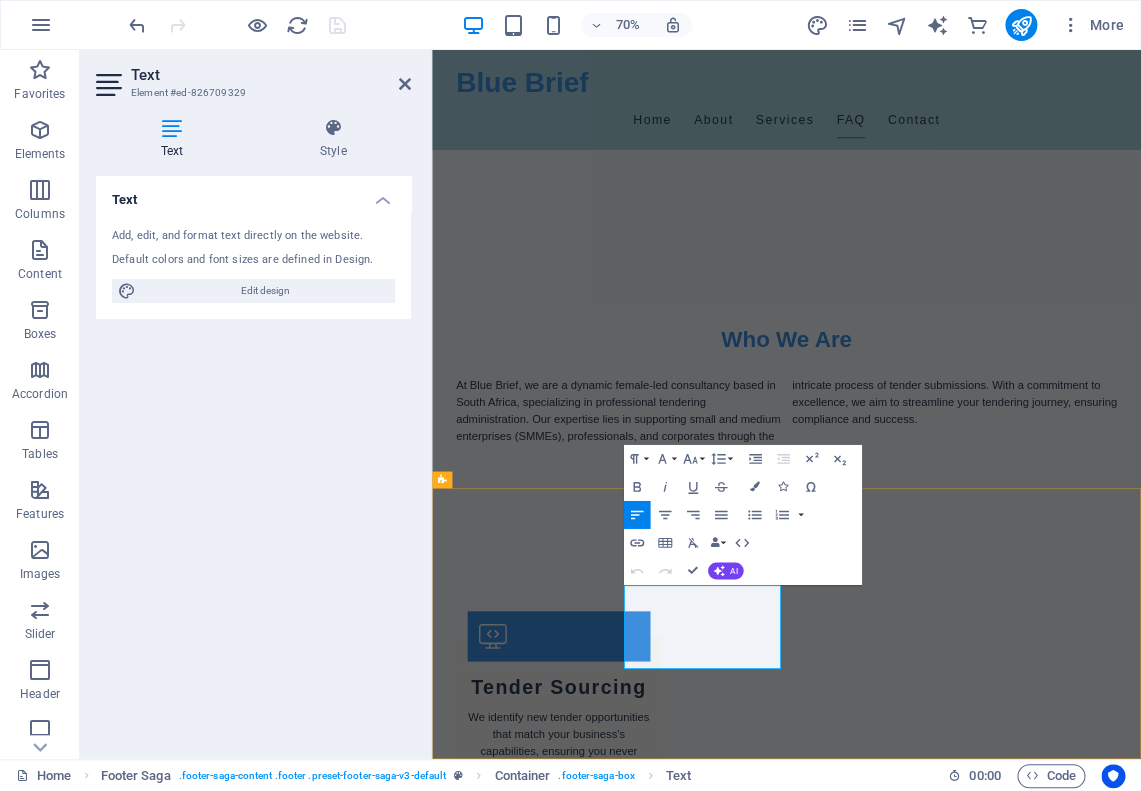 scroll, scrollTop: 1822, scrollLeft: 0, axis: vertical 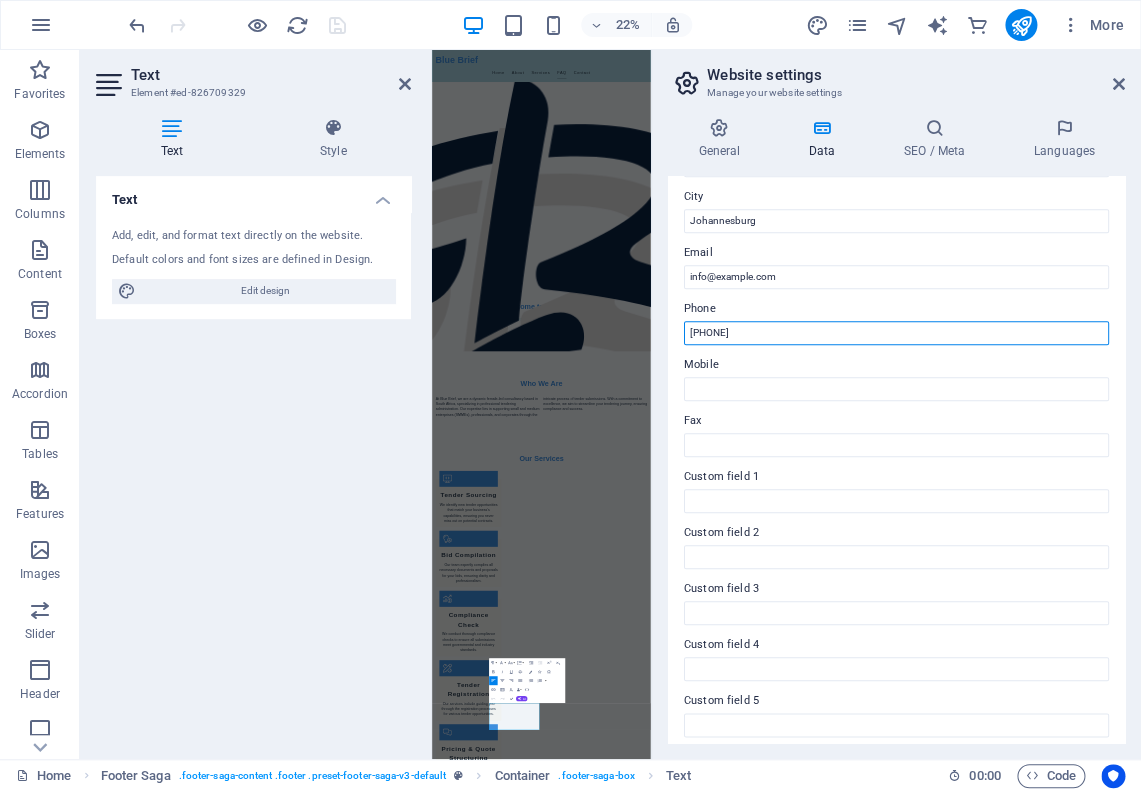 click on "[PHONE]" at bounding box center (896, 333) 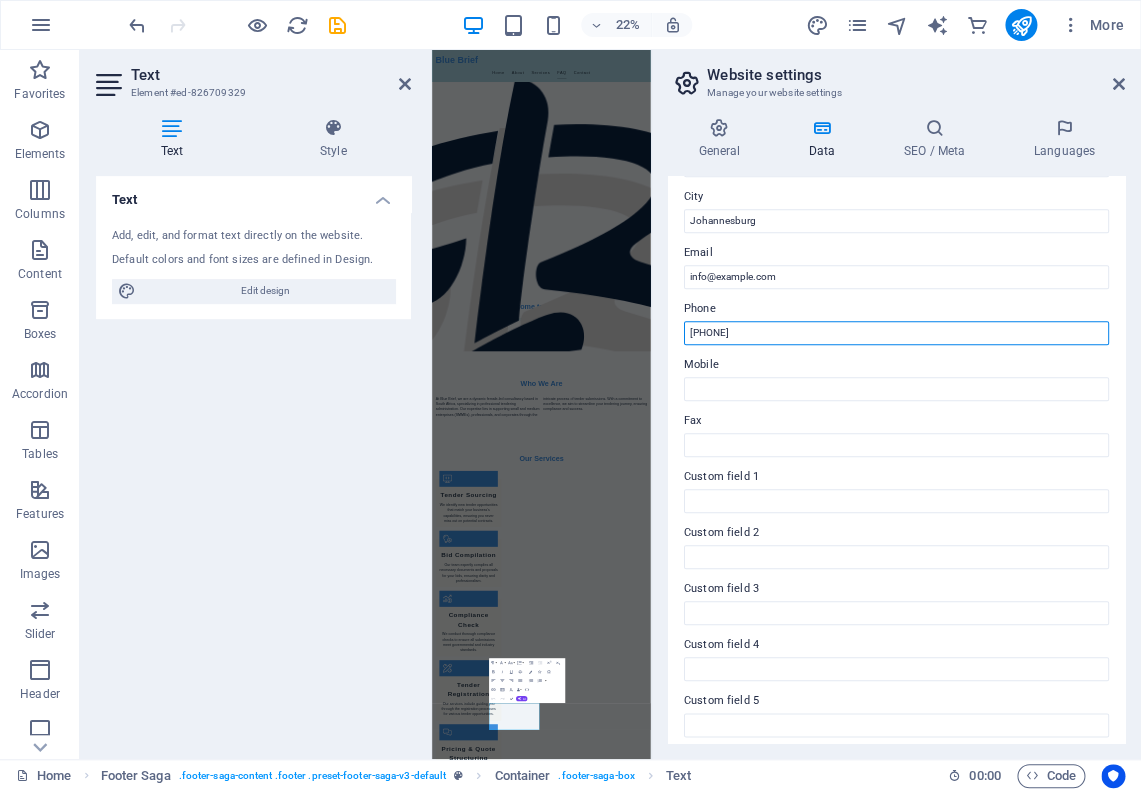 click on "[PHONE]" at bounding box center [896, 333] 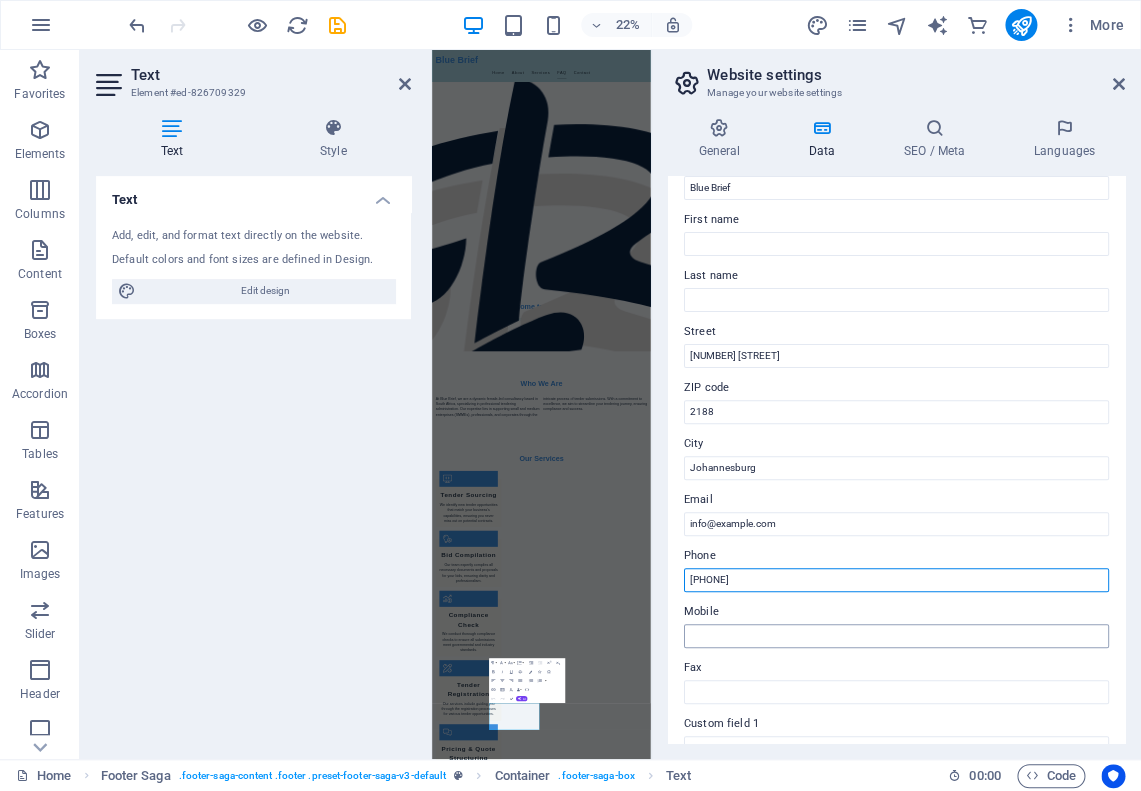 scroll, scrollTop: 0, scrollLeft: 0, axis: both 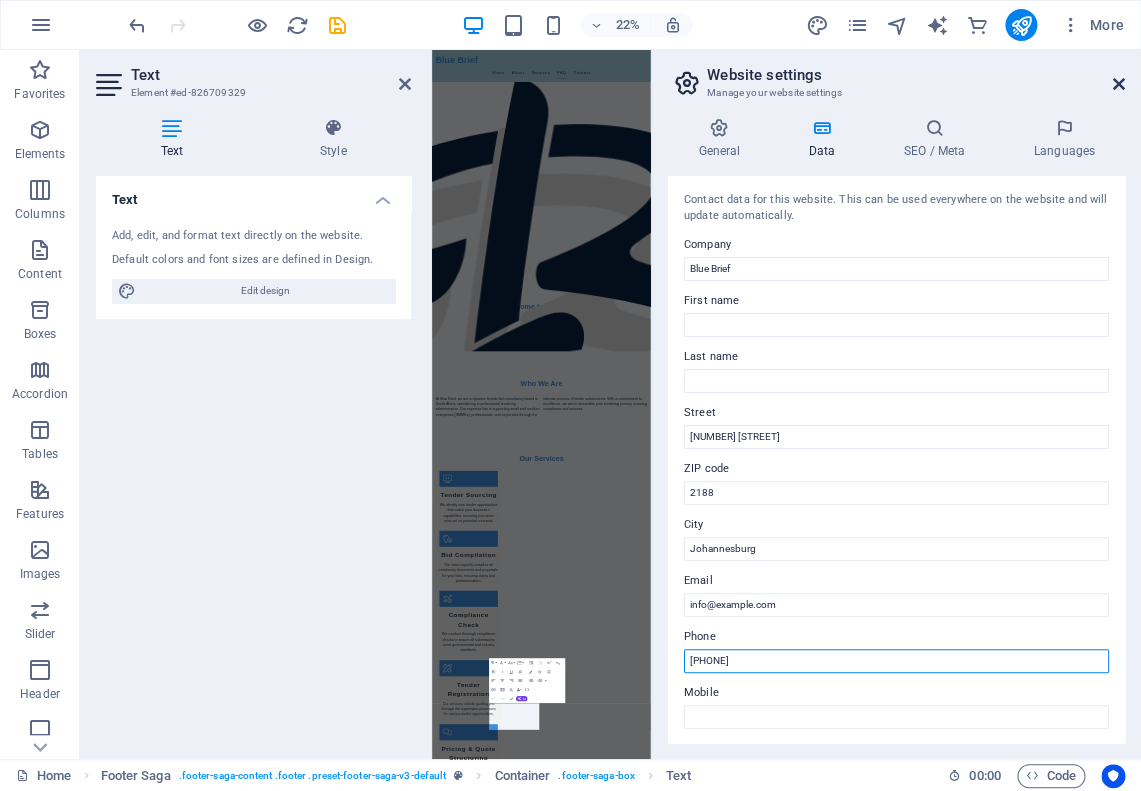 type on "[PHONE]" 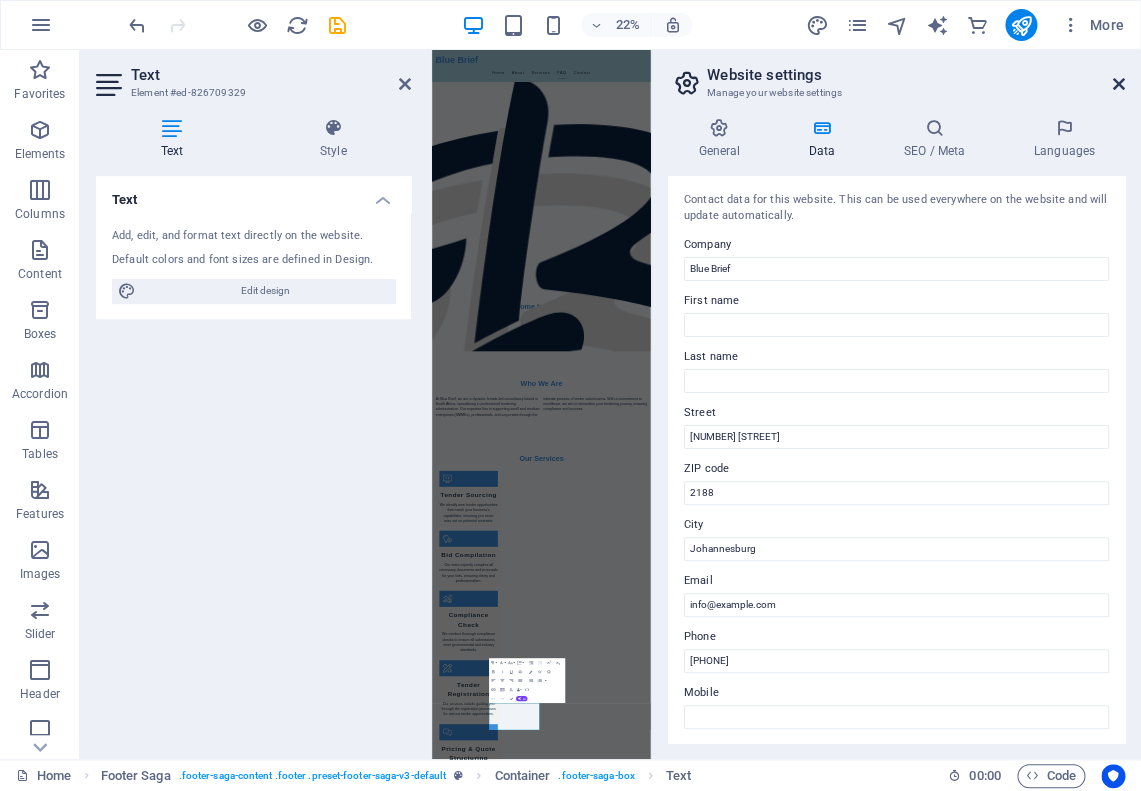 click at bounding box center (1119, 84) 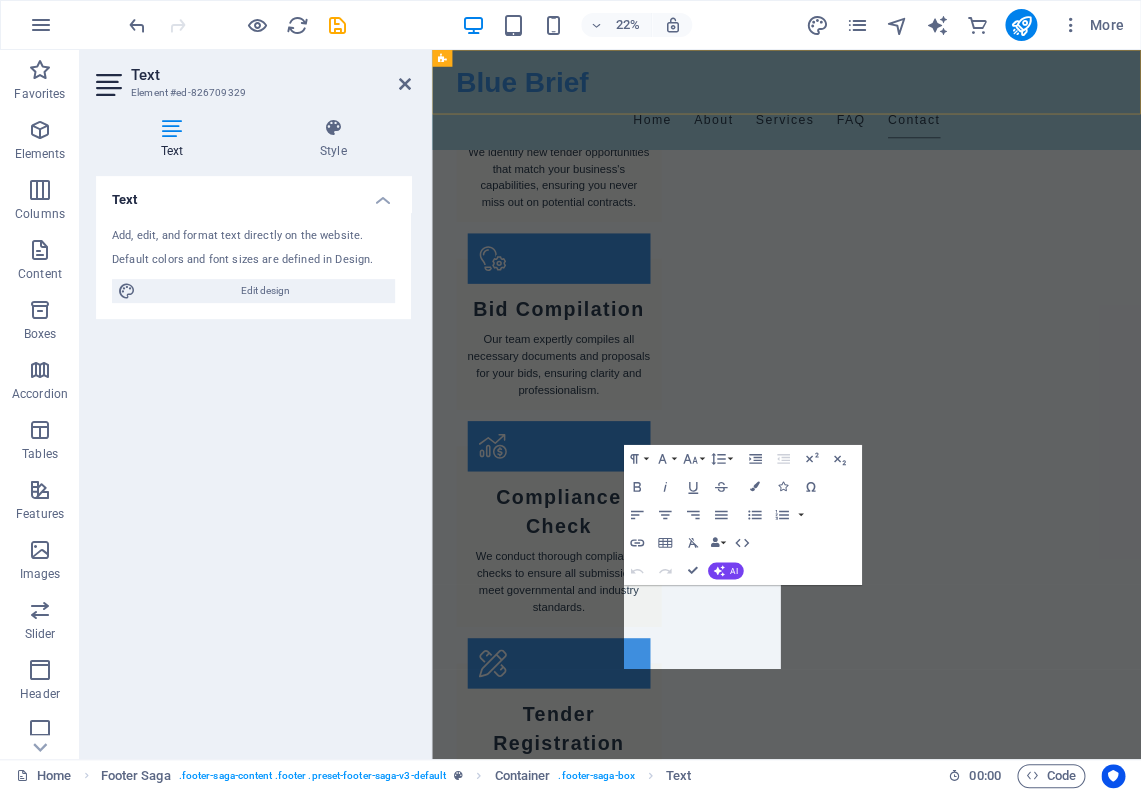 scroll, scrollTop: 2898, scrollLeft: 0, axis: vertical 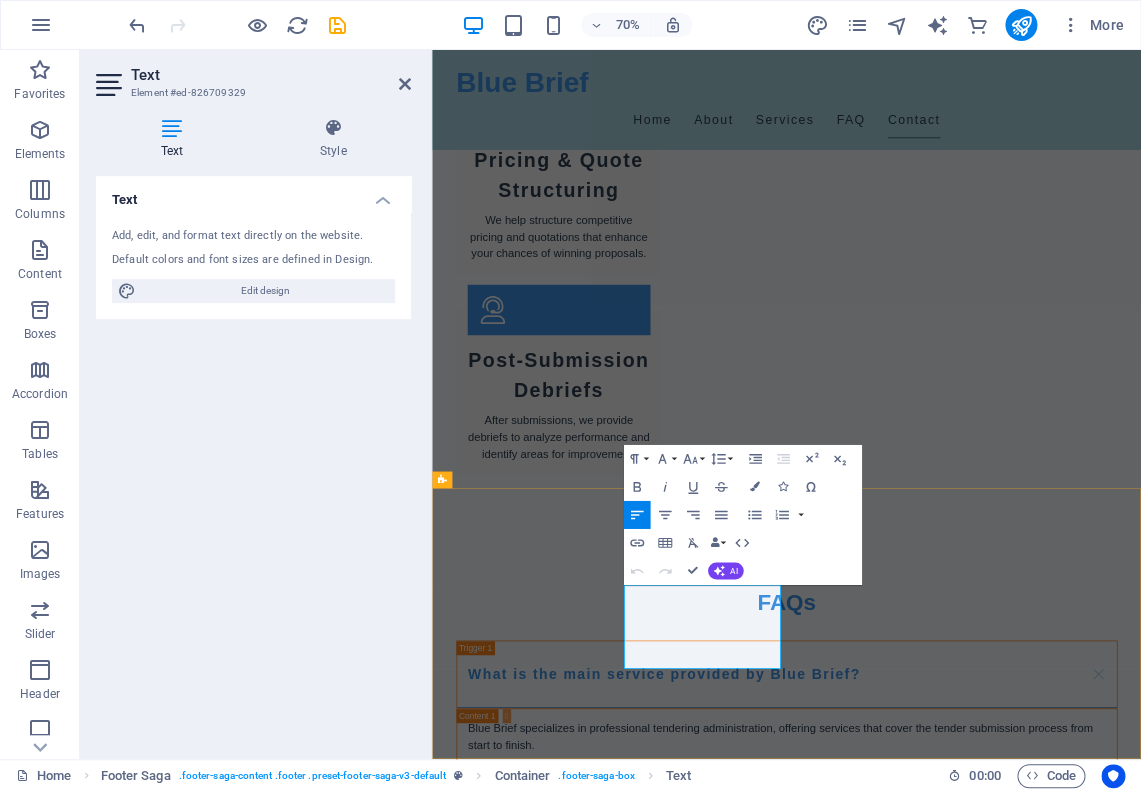 click on "info@example.com" at bounding box center [560, 2998] 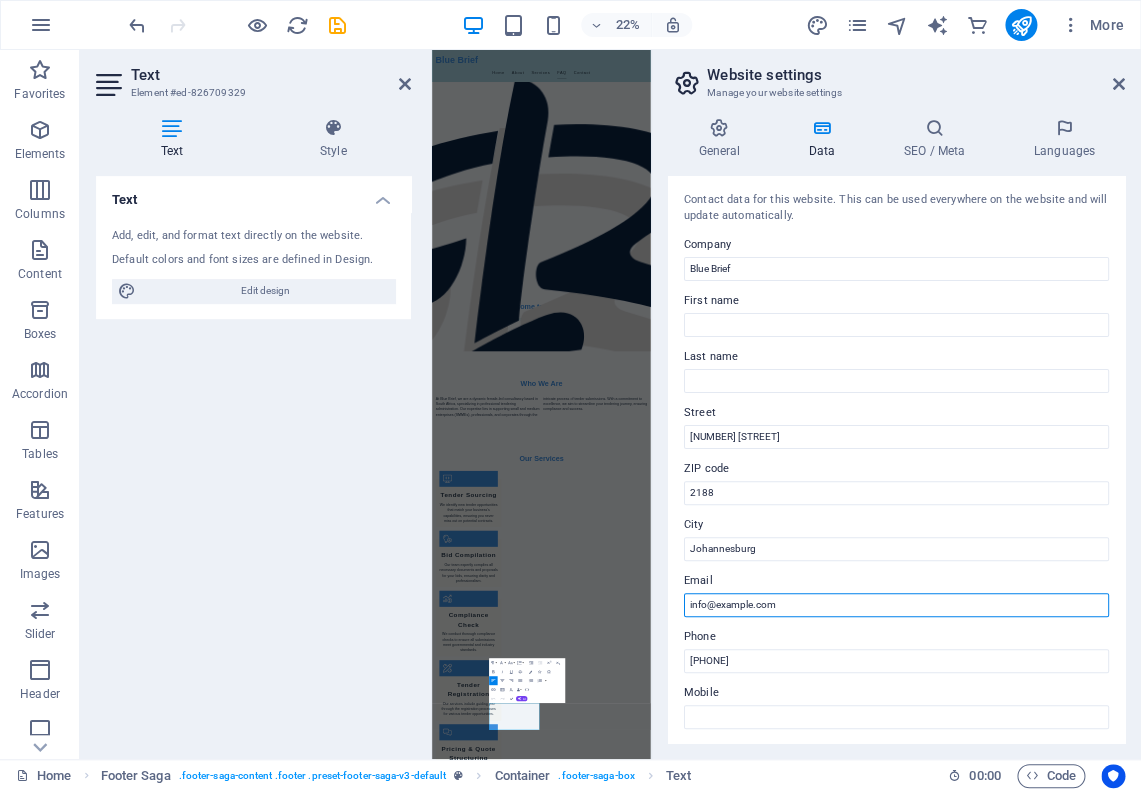click on "info@example.com" at bounding box center (896, 605) 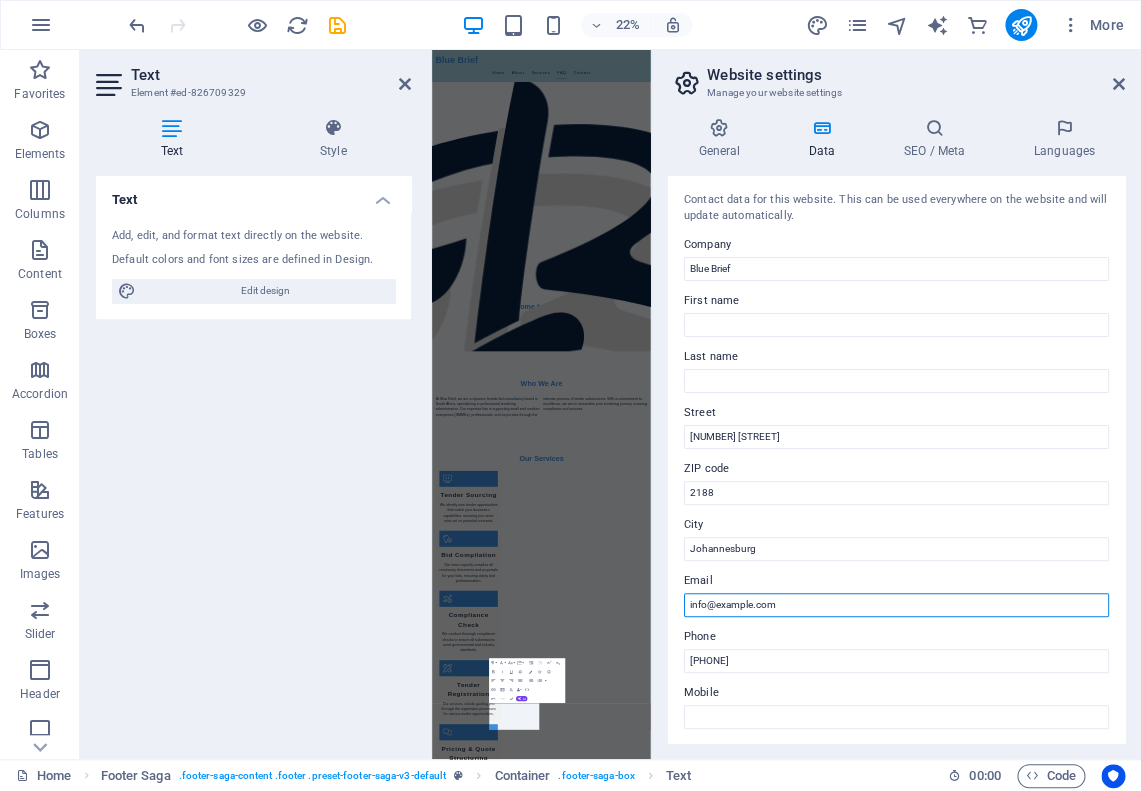 click on "info@example.com" at bounding box center [896, 605] 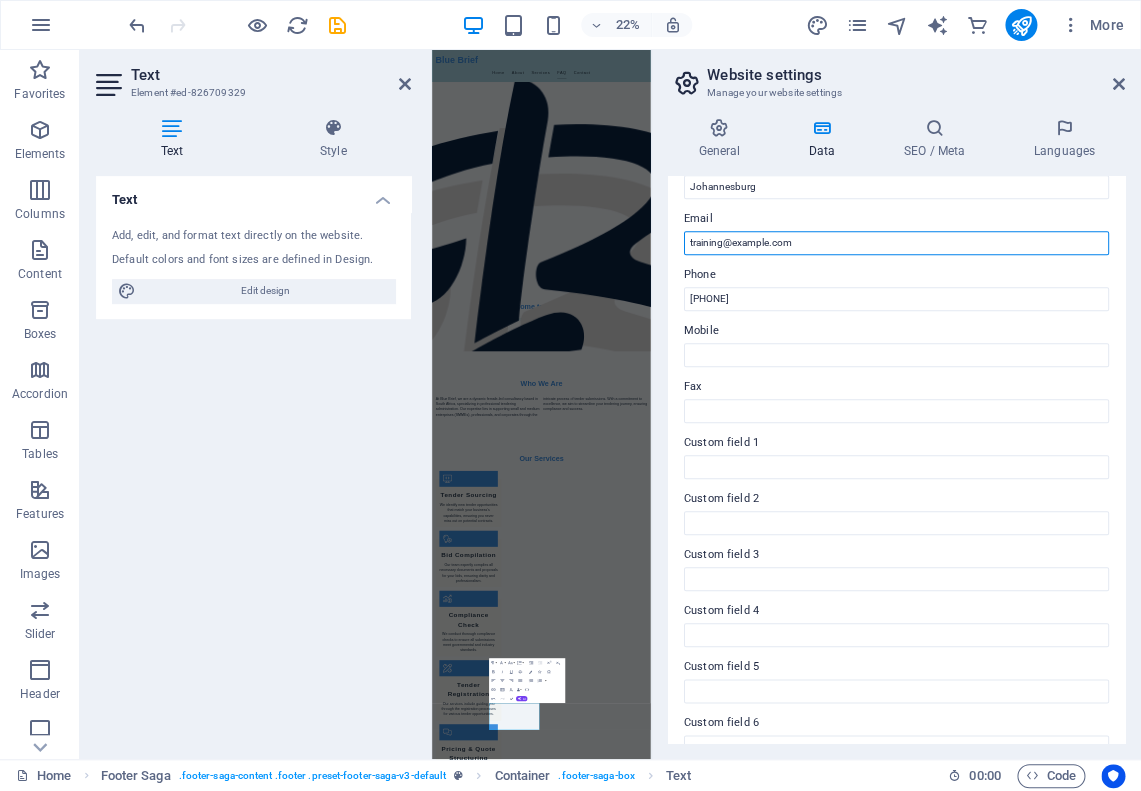 scroll, scrollTop: 394, scrollLeft: 0, axis: vertical 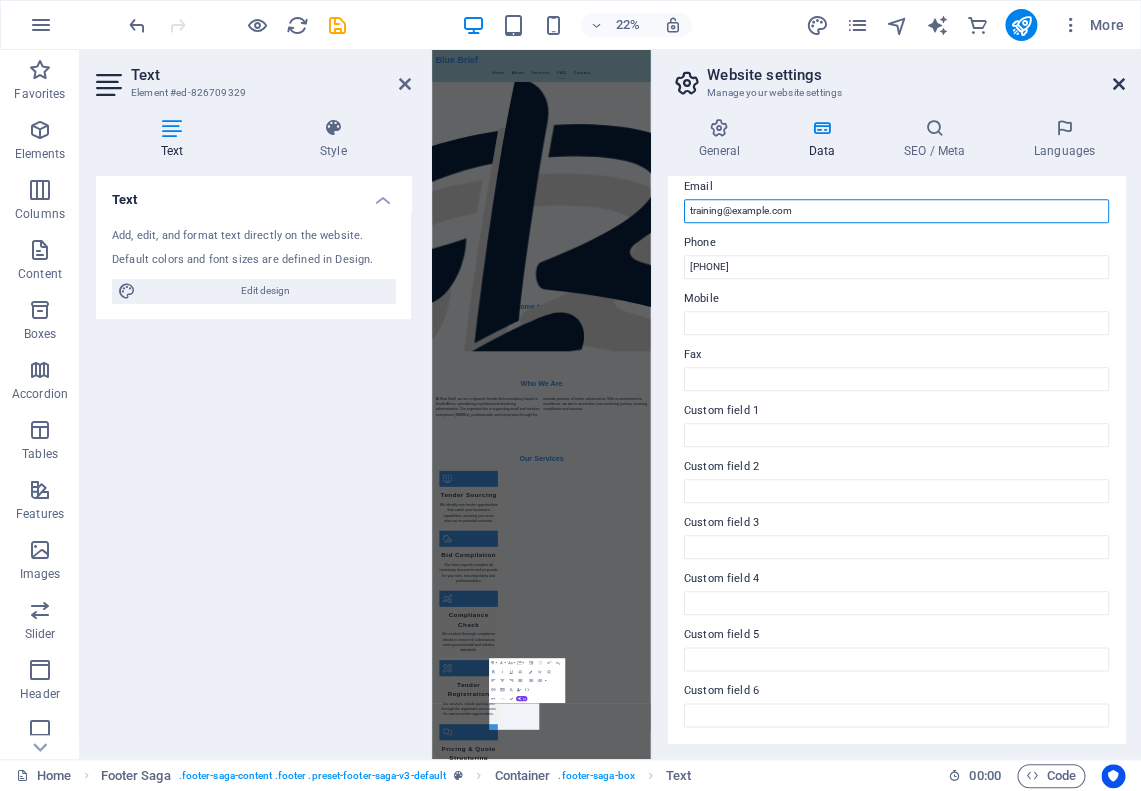 type on "training@example.com" 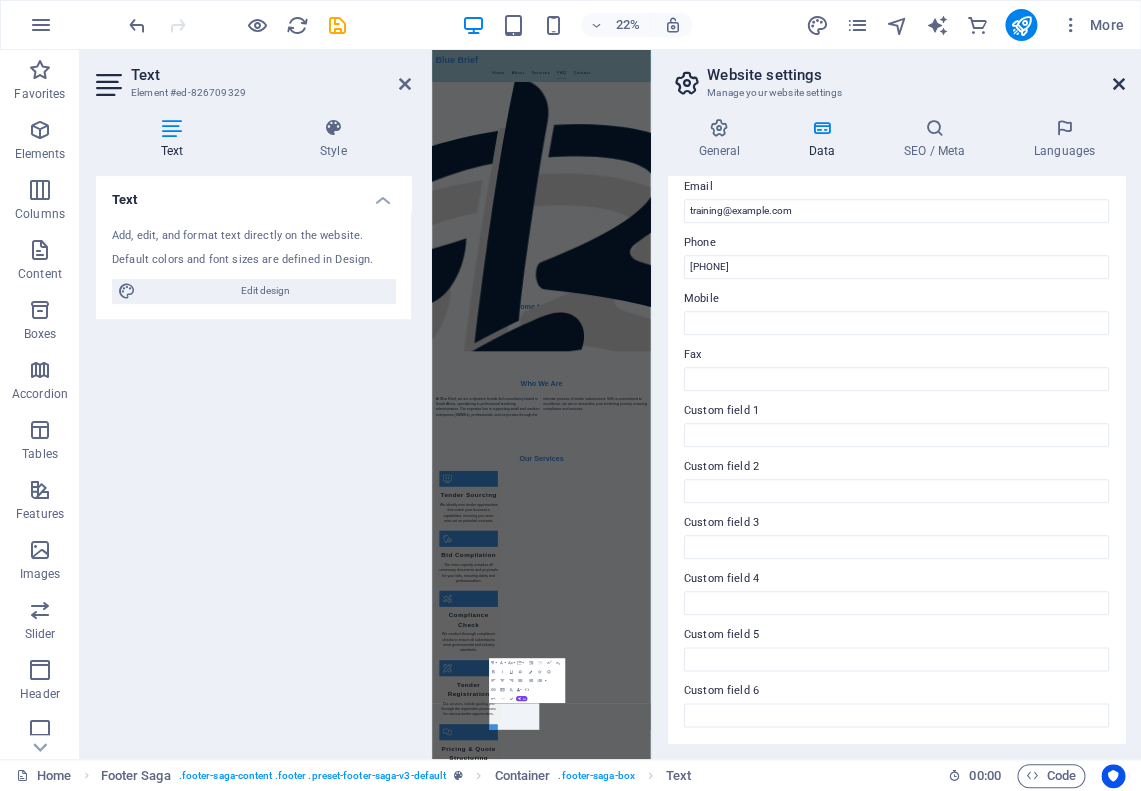 click at bounding box center (1119, 84) 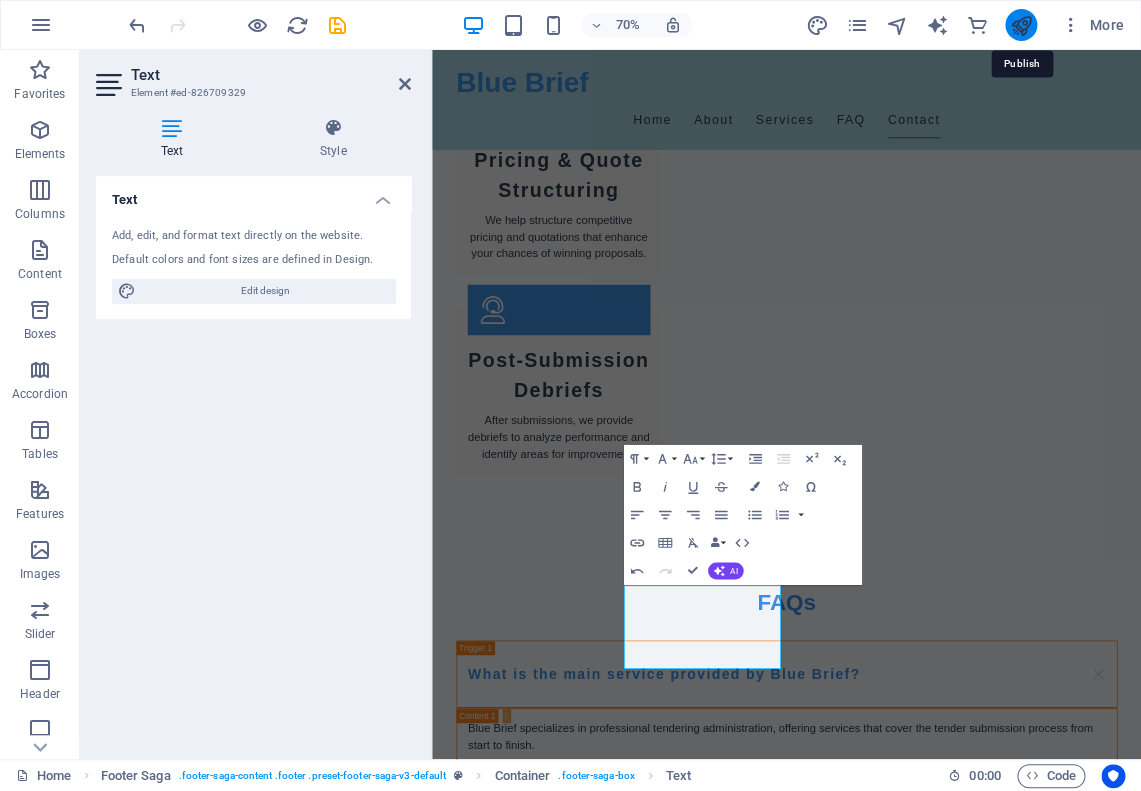 click at bounding box center (1020, 25) 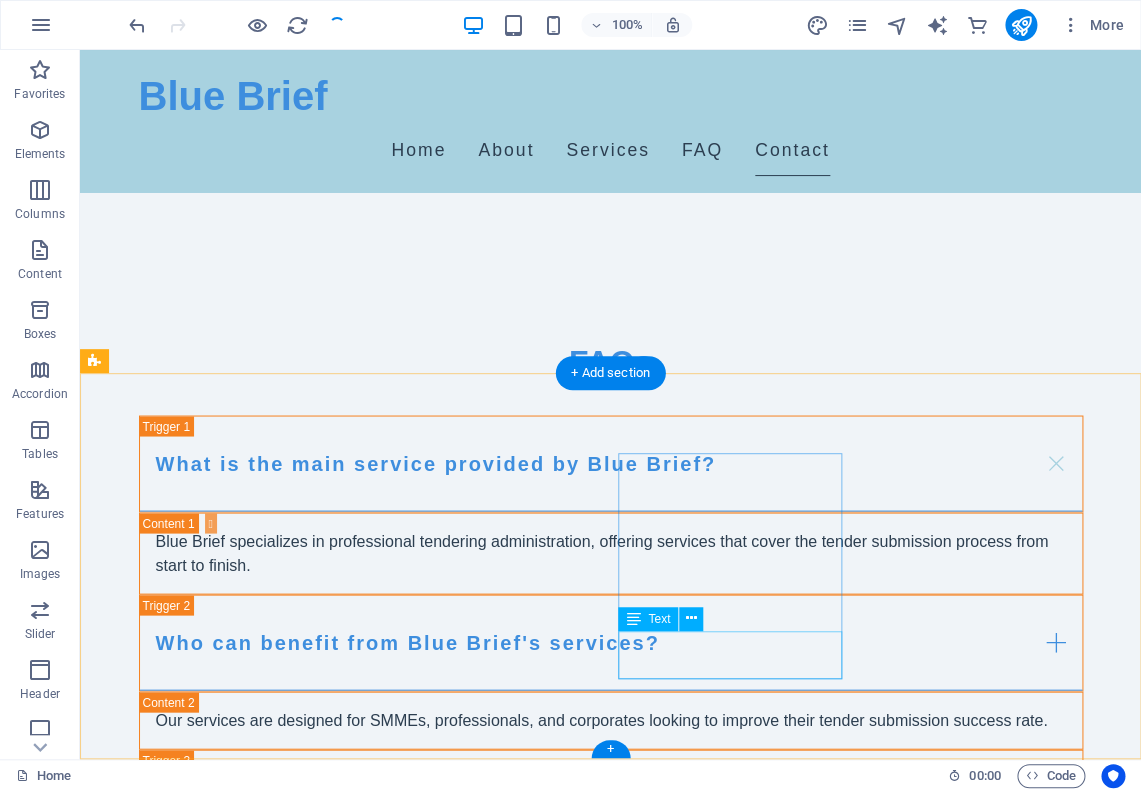click on "Legal Notice Privacy Policy" at bounding box center [208, 2742] 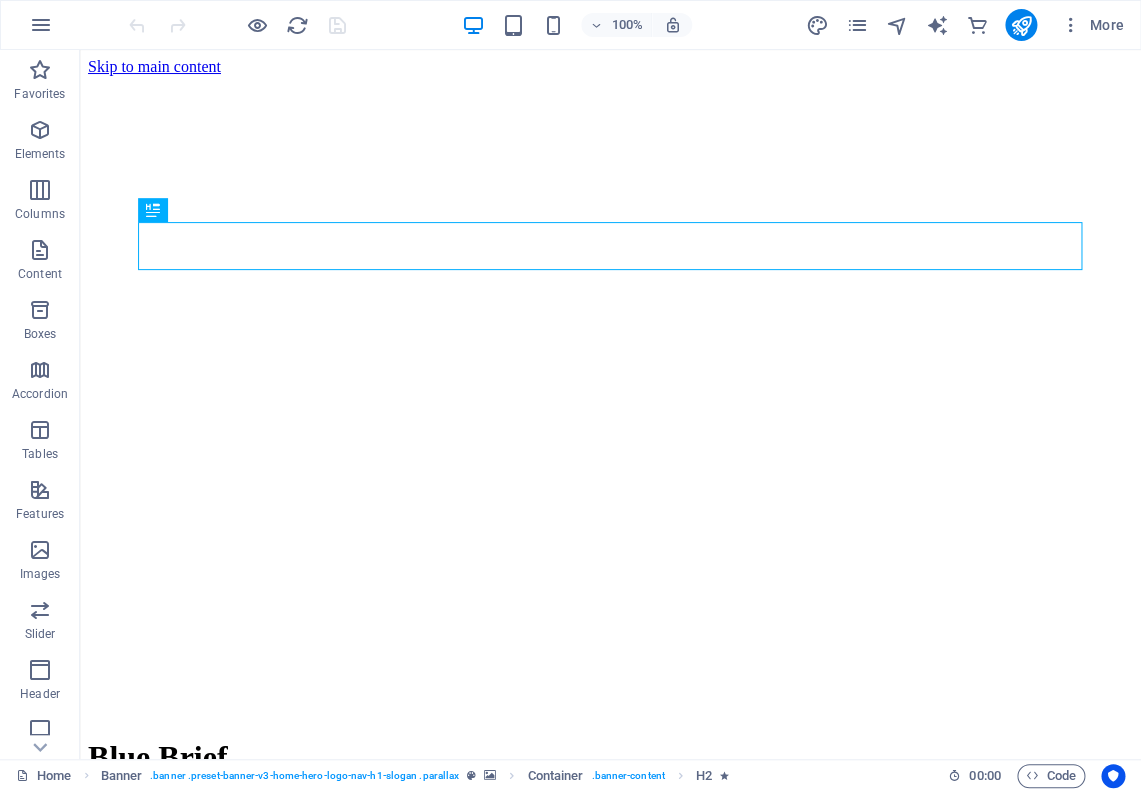 scroll, scrollTop: 0, scrollLeft: 0, axis: both 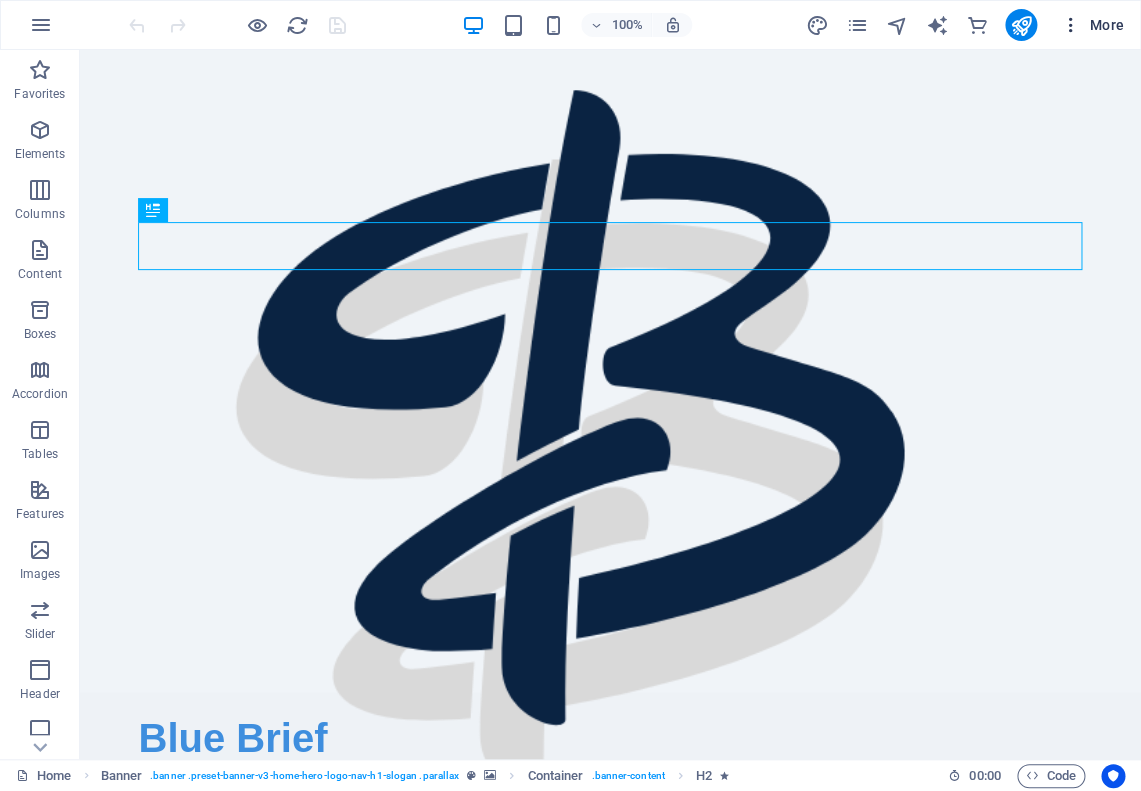 click on "More" at bounding box center [1092, 25] 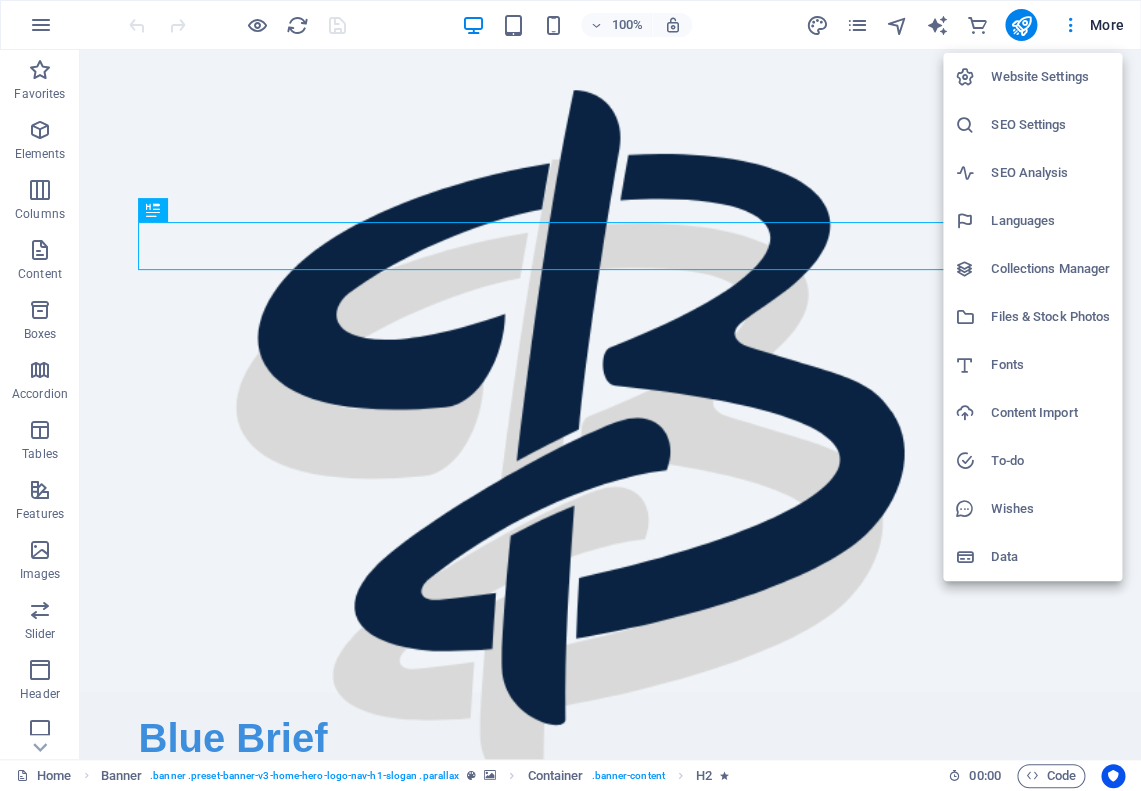 click on "Website Settings" at bounding box center [1050, 77] 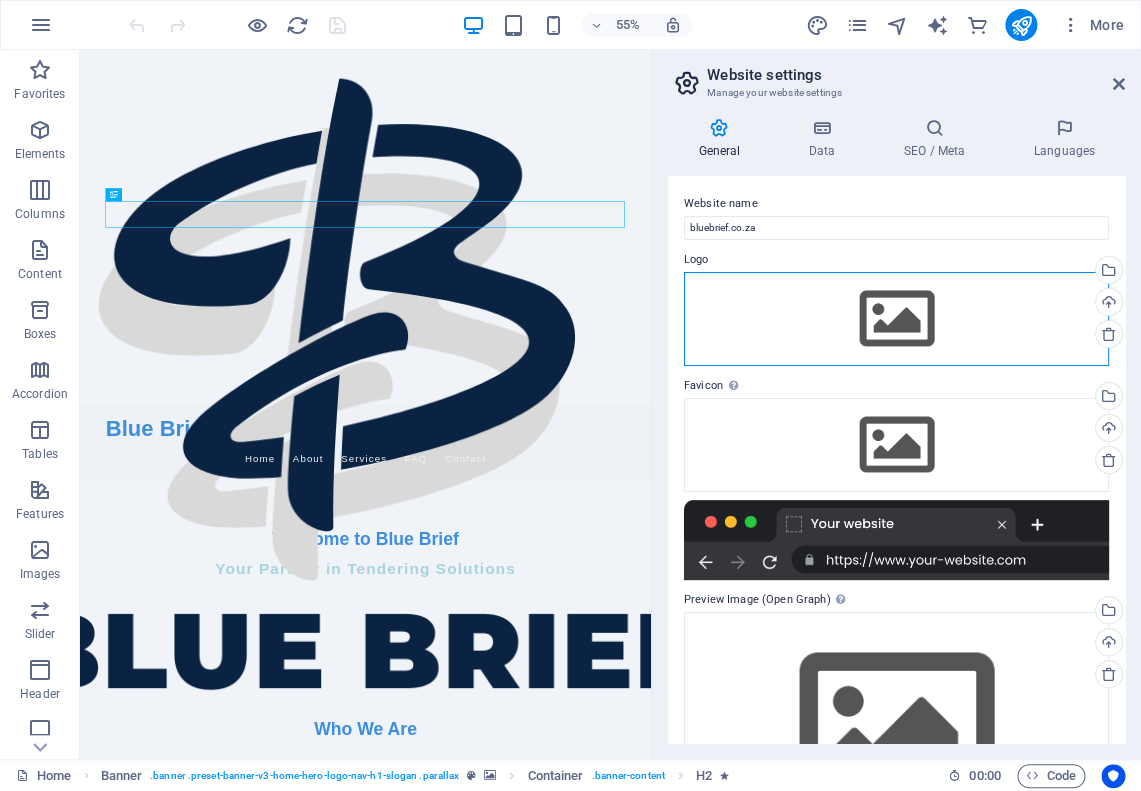 click on "Drag files here, click to choose files or select files from Files or our free stock photos & videos" at bounding box center (896, 319) 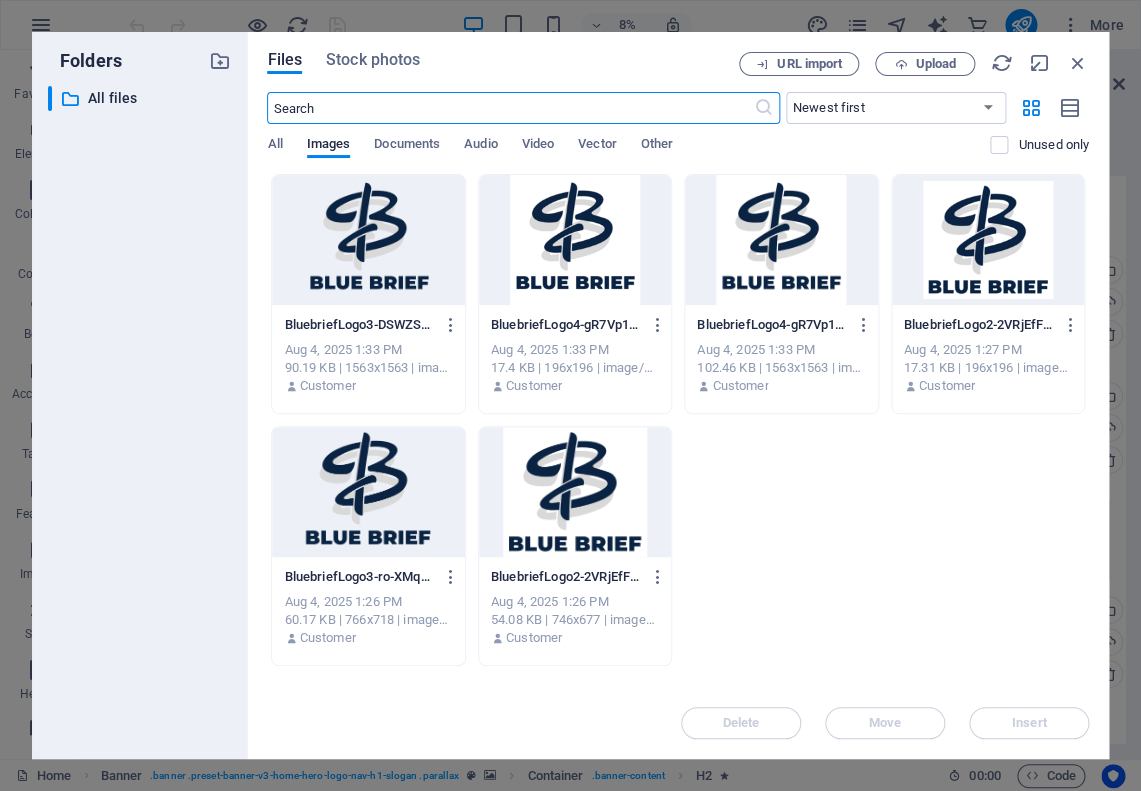 click at bounding box center [368, 240] 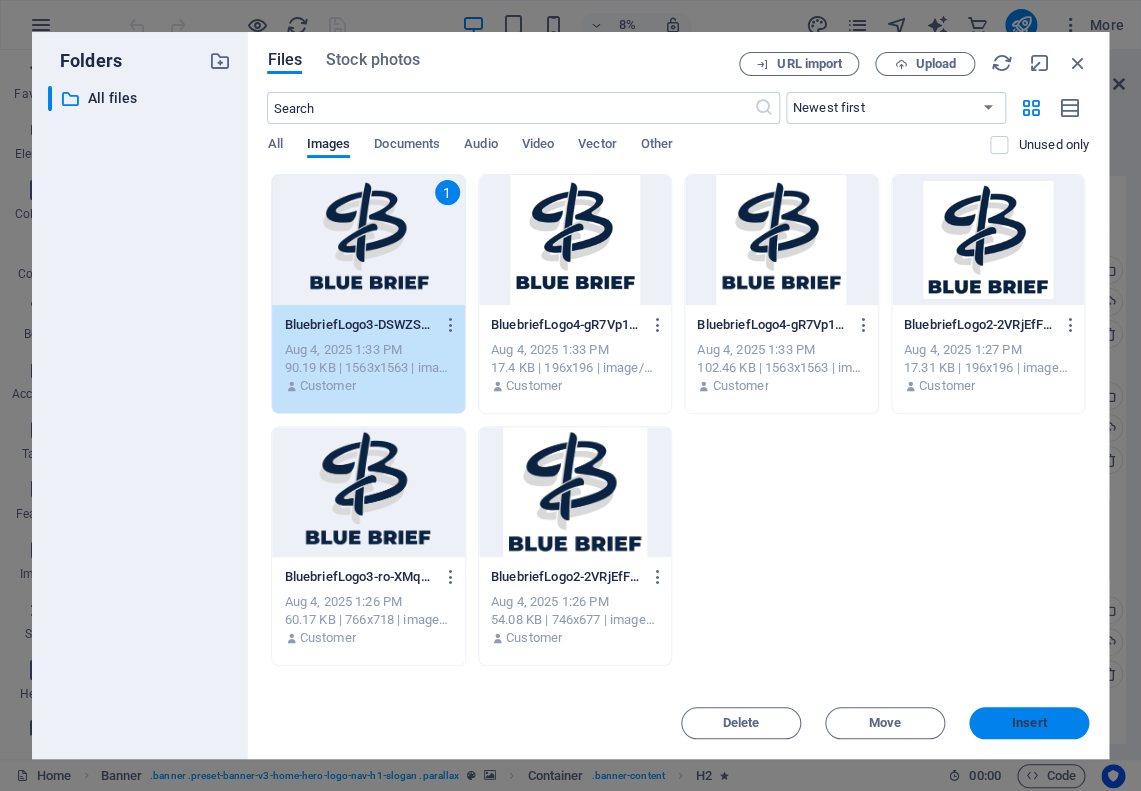 click on "Insert" at bounding box center [1029, 723] 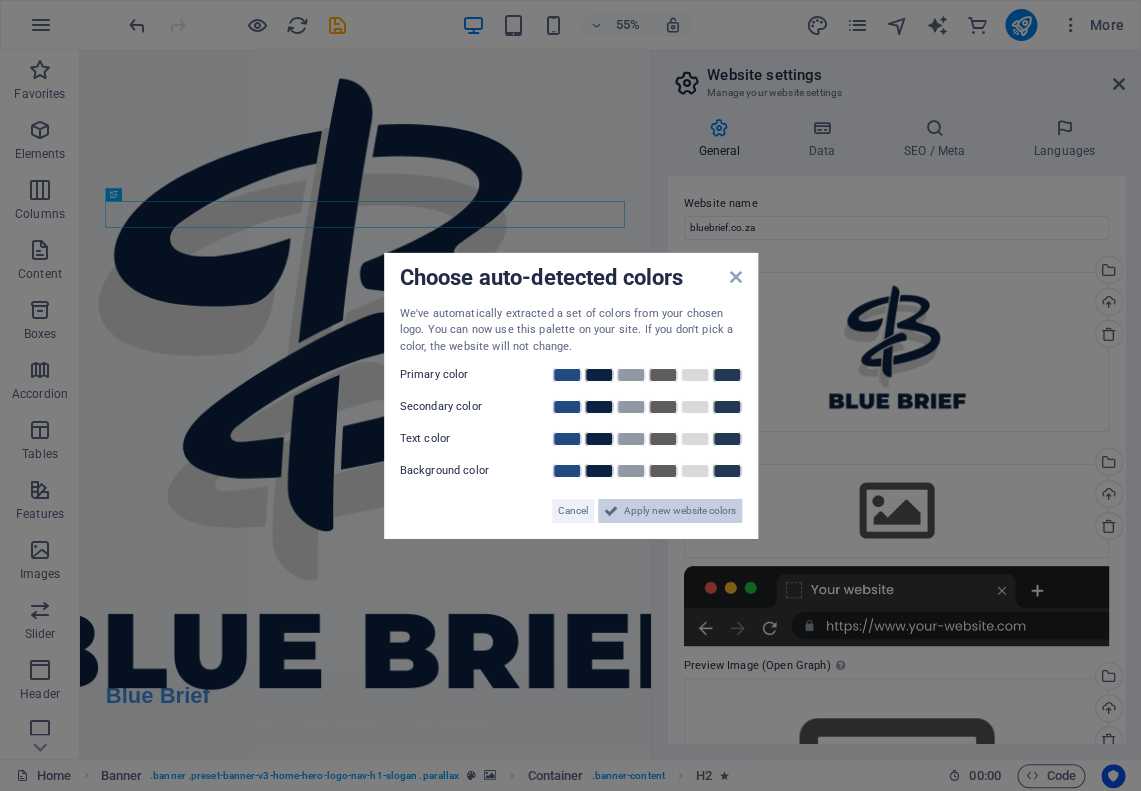 click on "Apply new website colors" at bounding box center [680, 511] 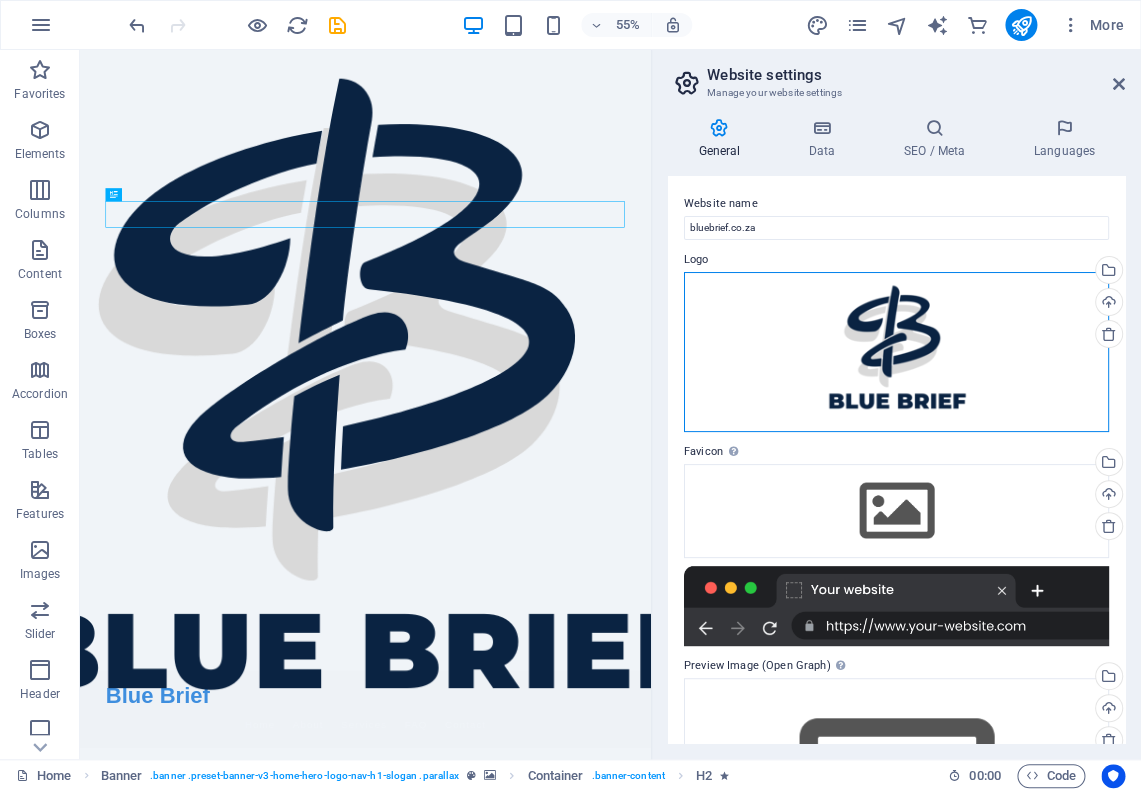 click on "Drag files here, click to choose files or select files from Files or our free stock photos & videos" at bounding box center [896, 352] 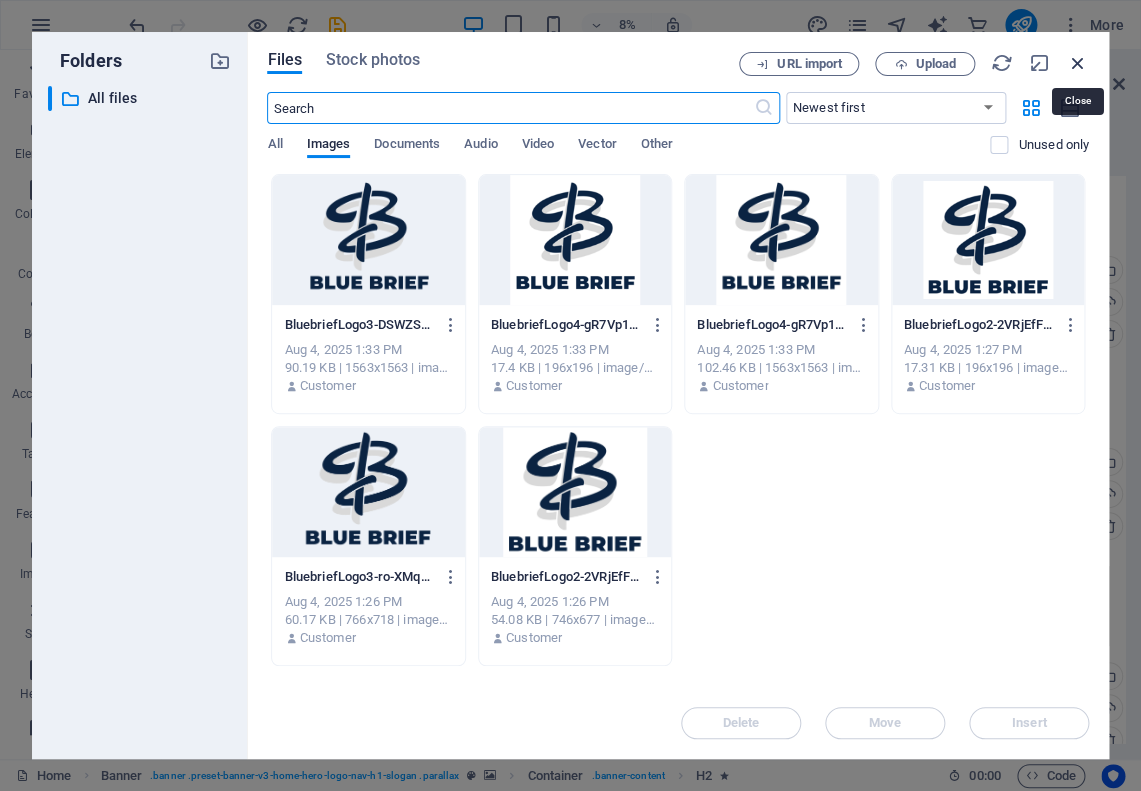click at bounding box center (1078, 63) 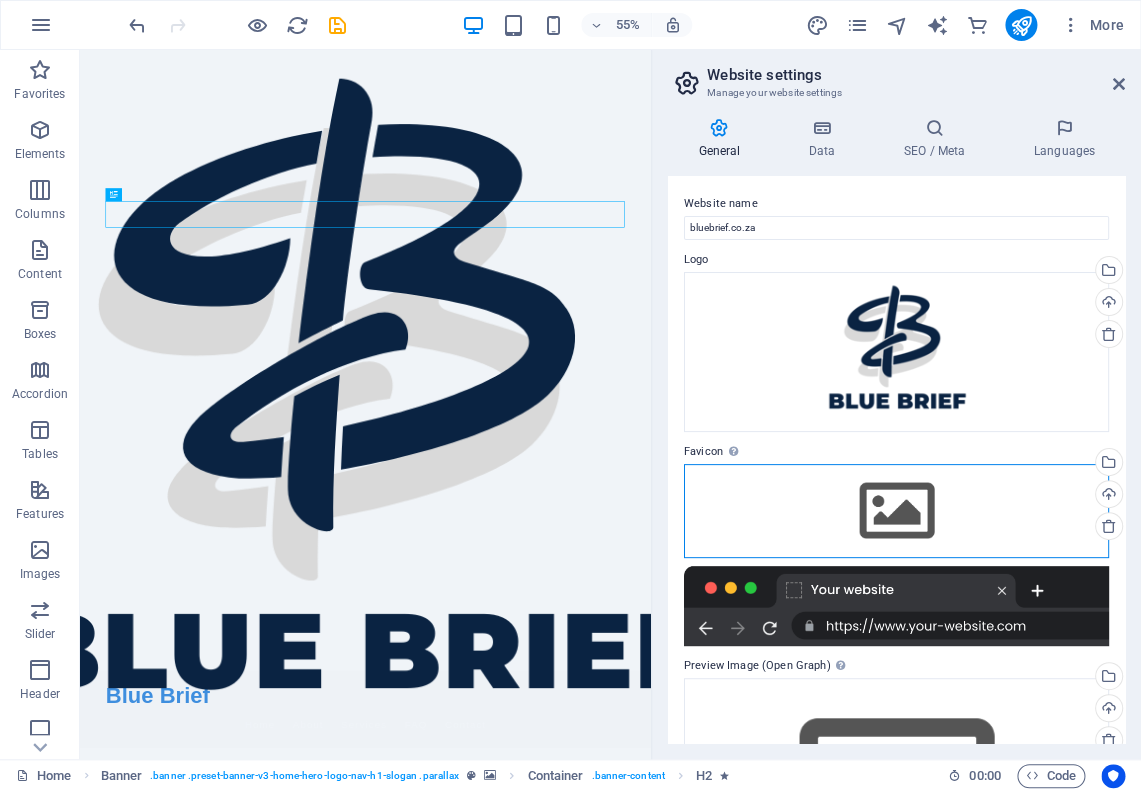 click on "Drag files here, click to choose files or select files from Files or our free stock photos & videos" at bounding box center (896, 511) 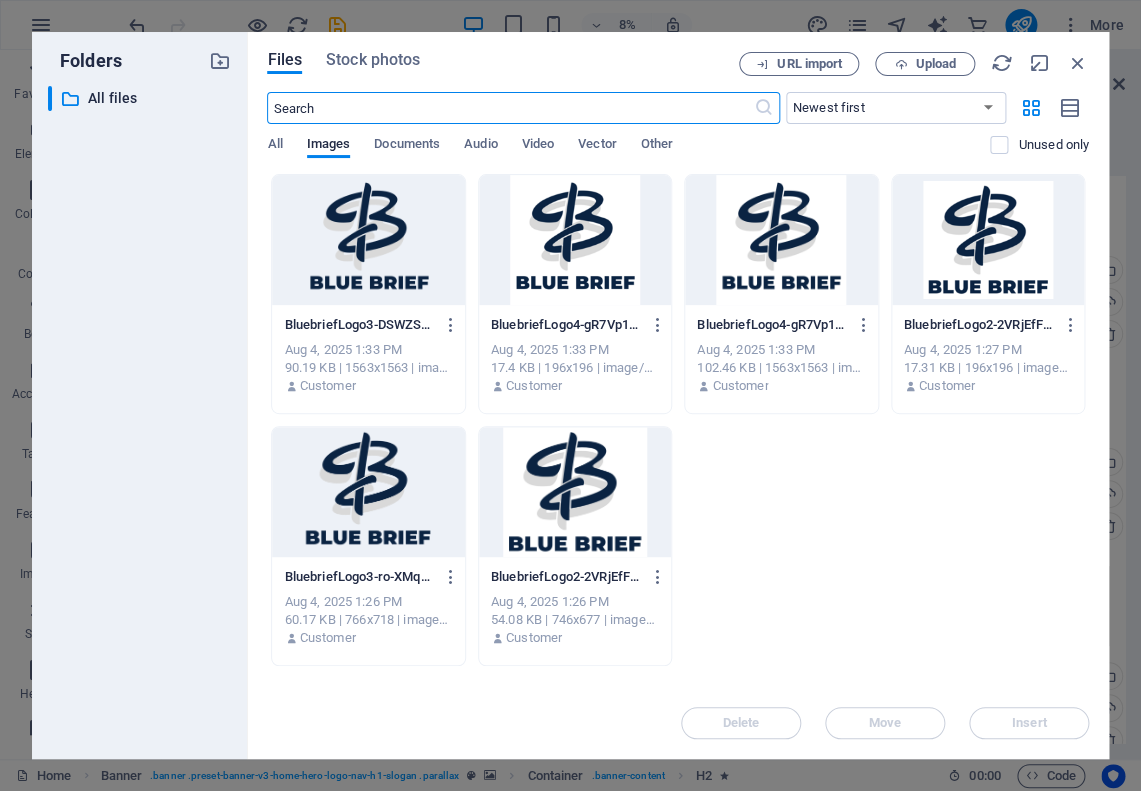 click at bounding box center (575, 492) 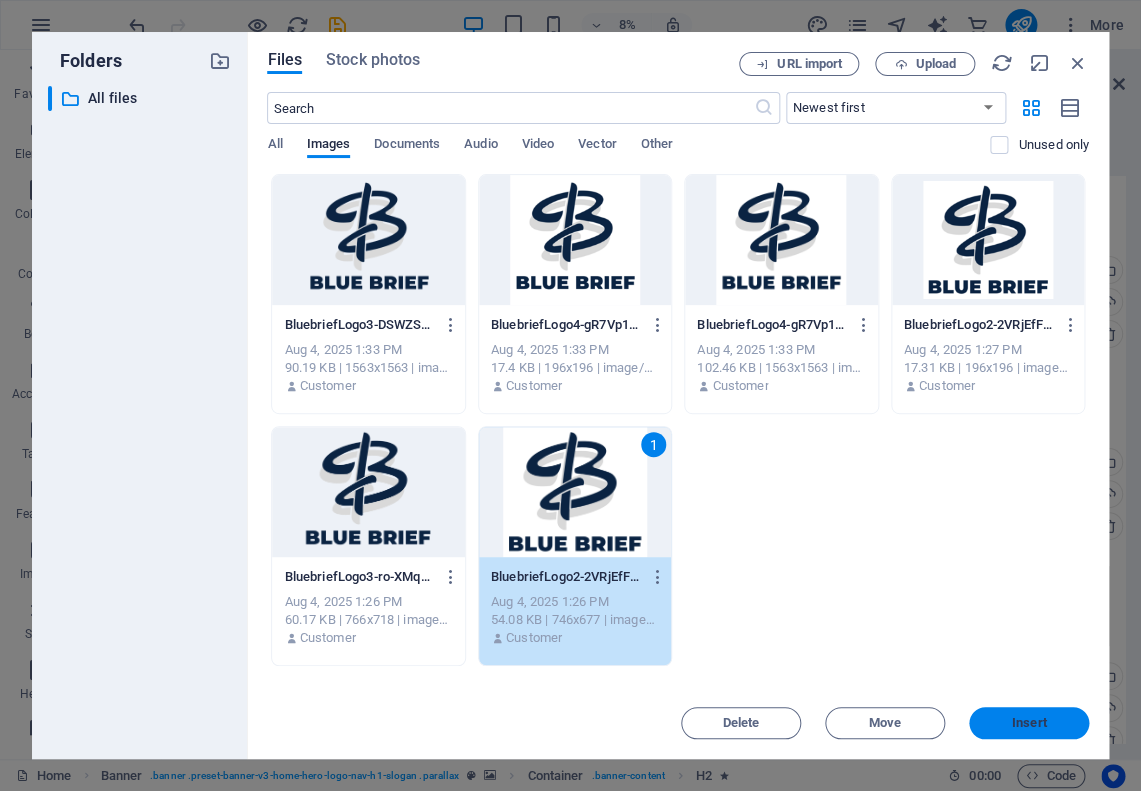 click on "Insert" at bounding box center [1029, 723] 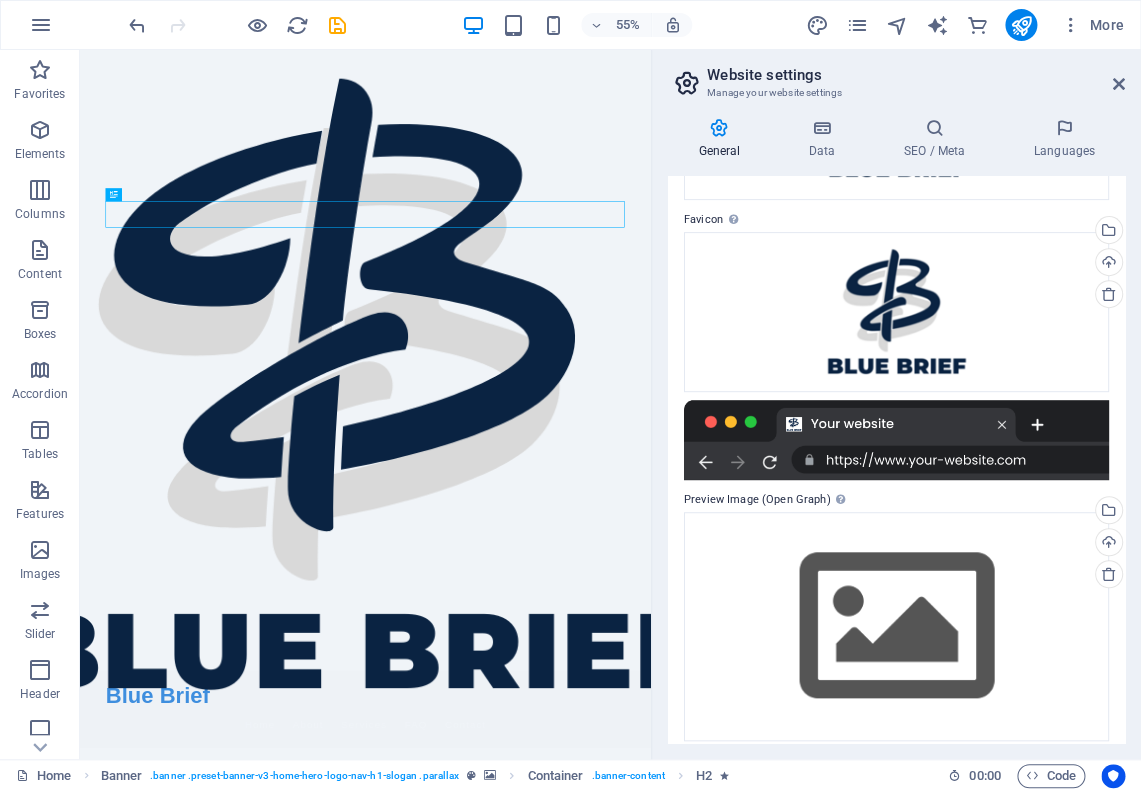 scroll, scrollTop: 234, scrollLeft: 0, axis: vertical 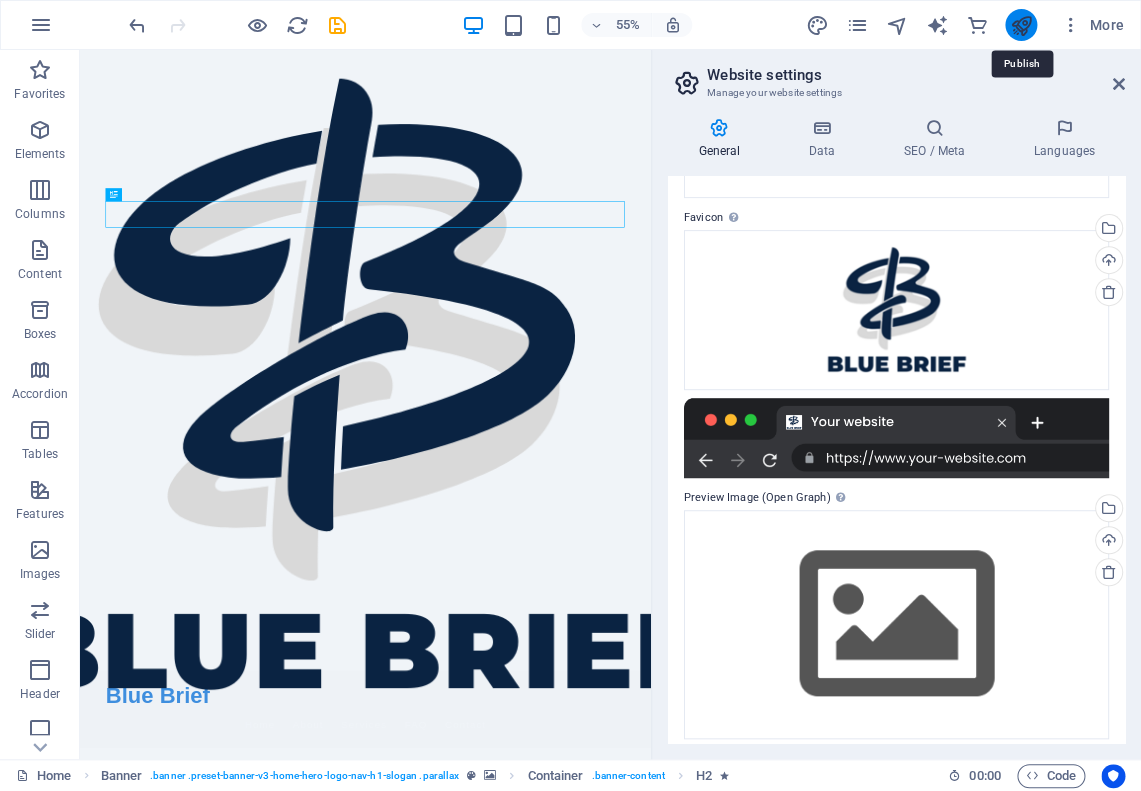 click at bounding box center [1020, 25] 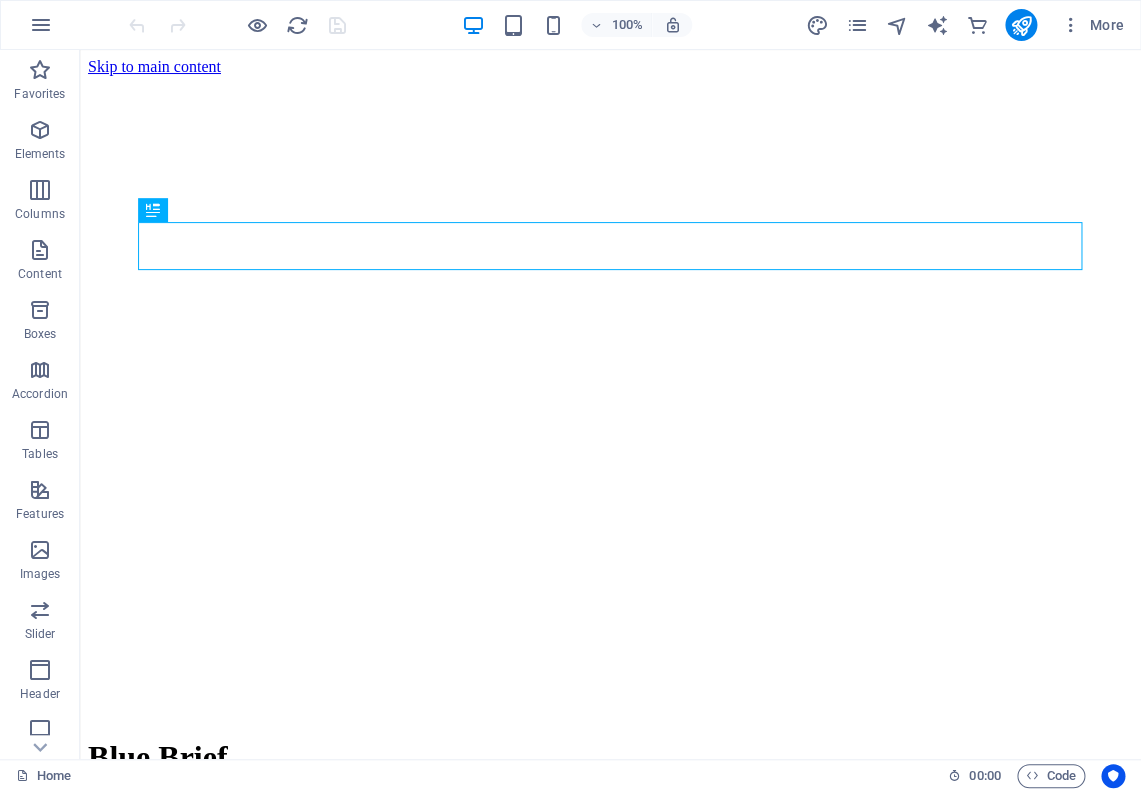 scroll, scrollTop: 0, scrollLeft: 0, axis: both 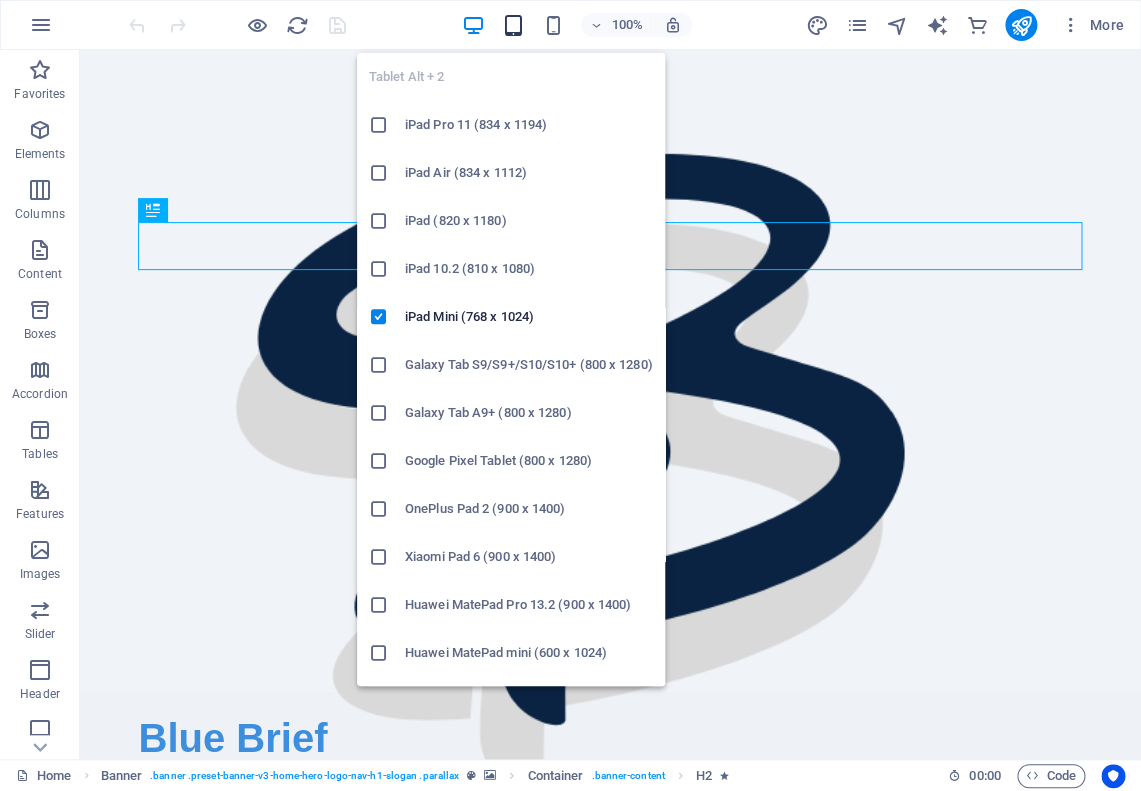 click at bounding box center (513, 25) 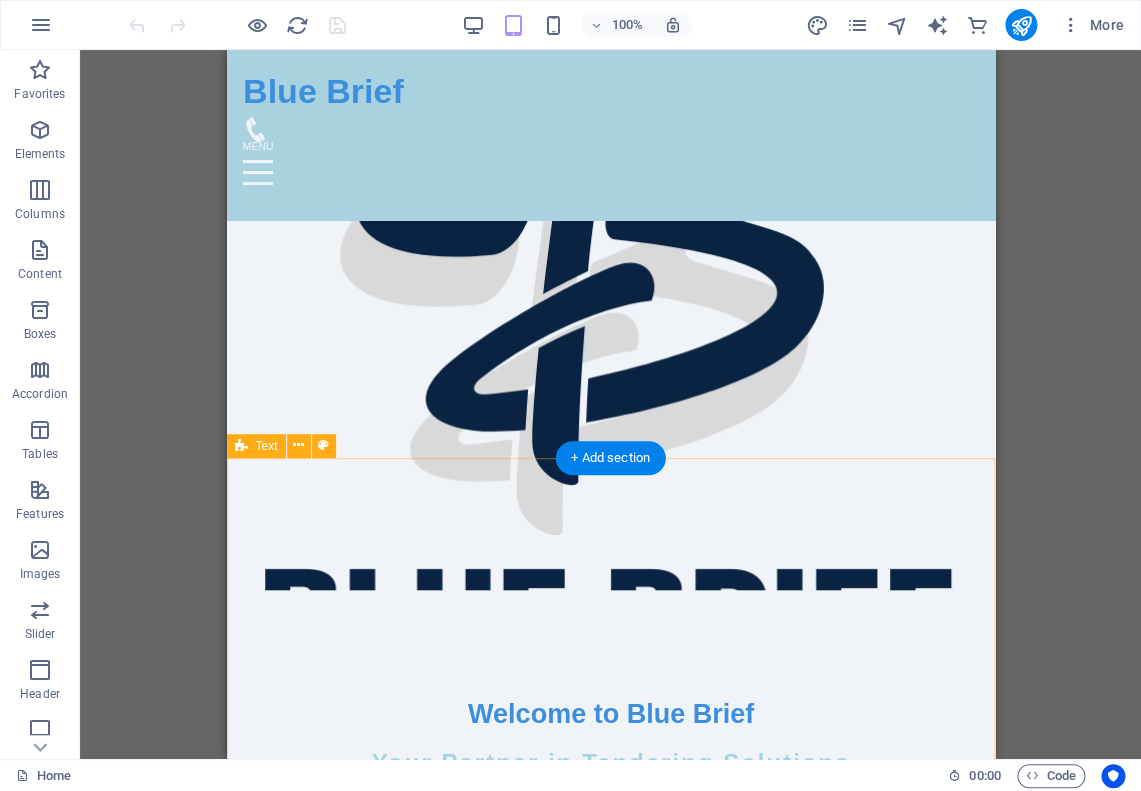 scroll, scrollTop: 0, scrollLeft: 0, axis: both 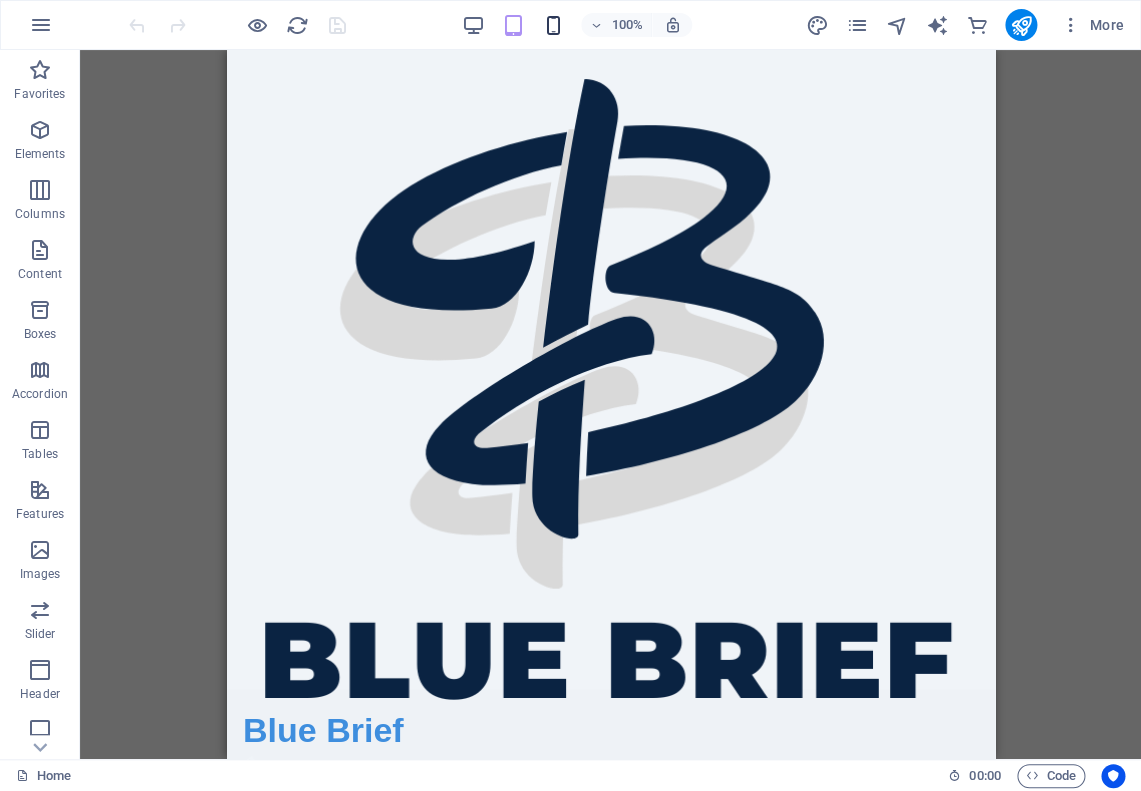 click at bounding box center (553, 25) 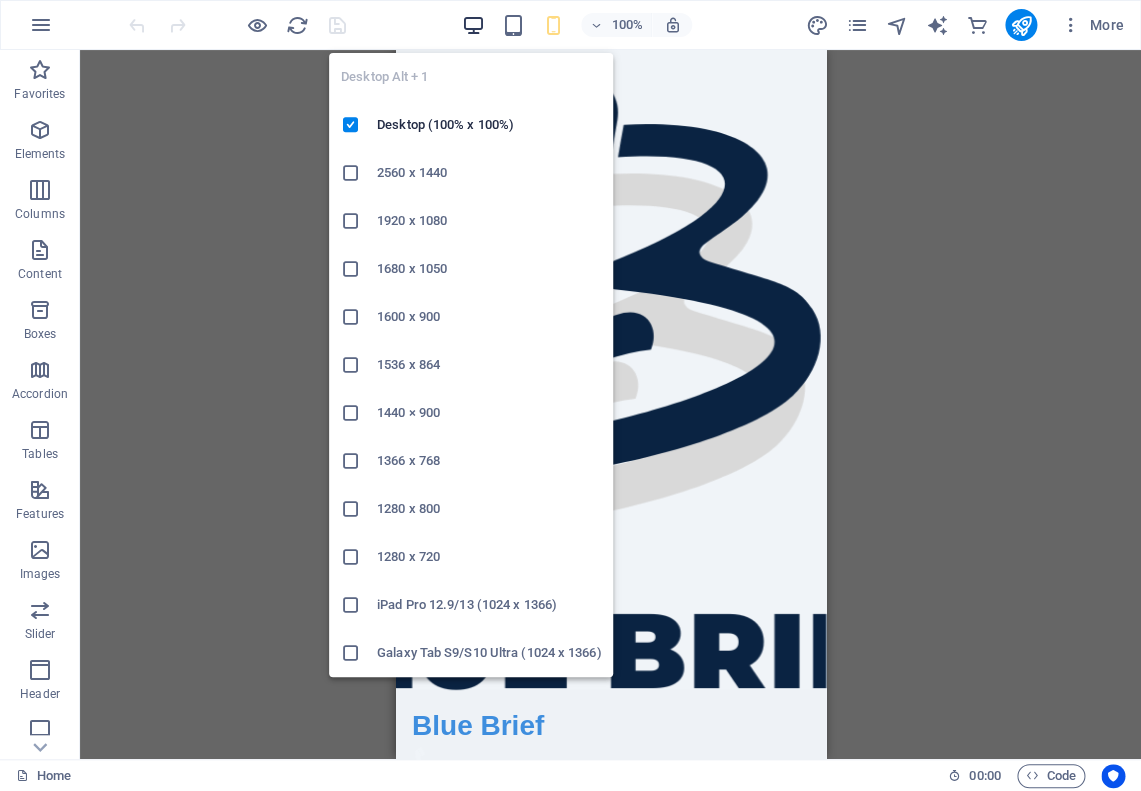 click at bounding box center [473, 25] 